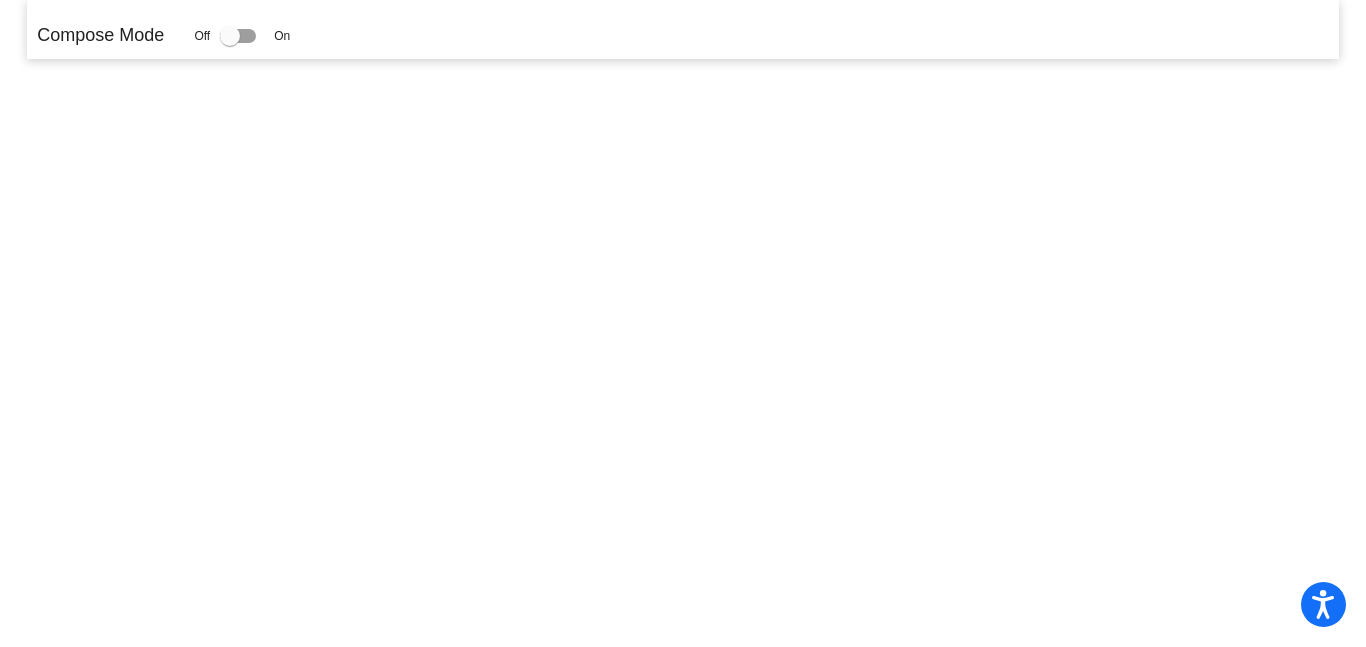 scroll, scrollTop: 0, scrollLeft: 0, axis: both 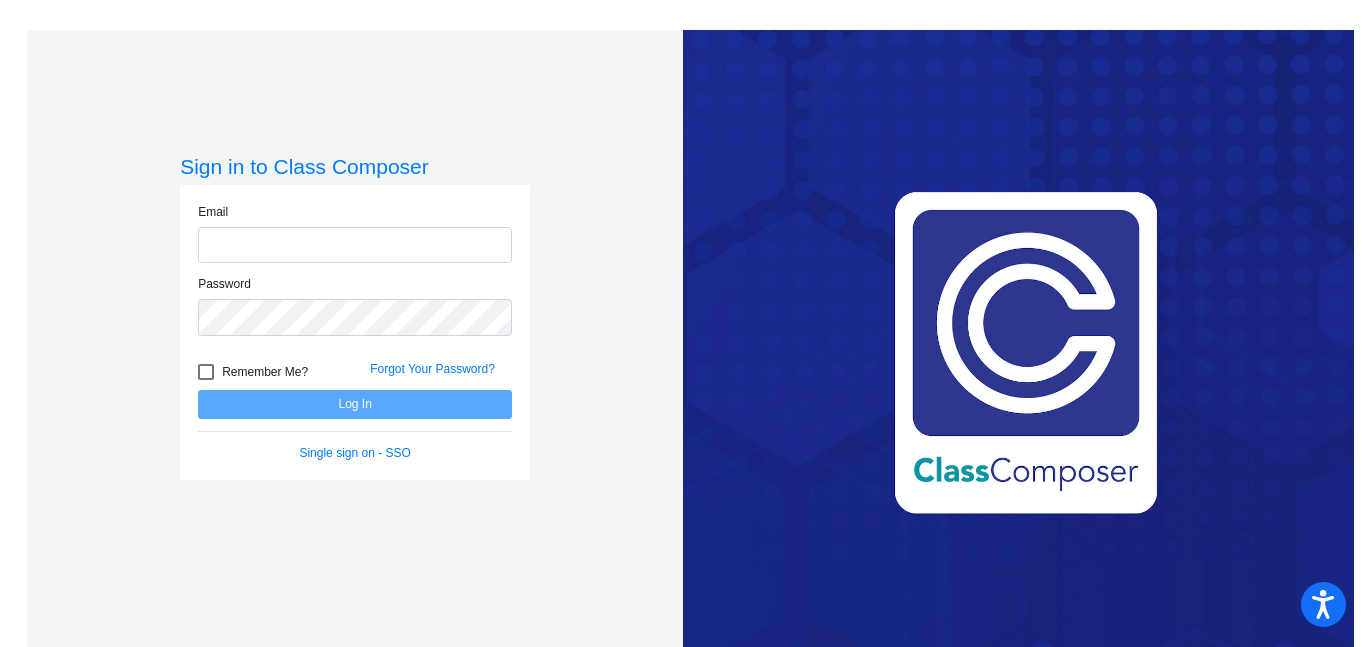 click 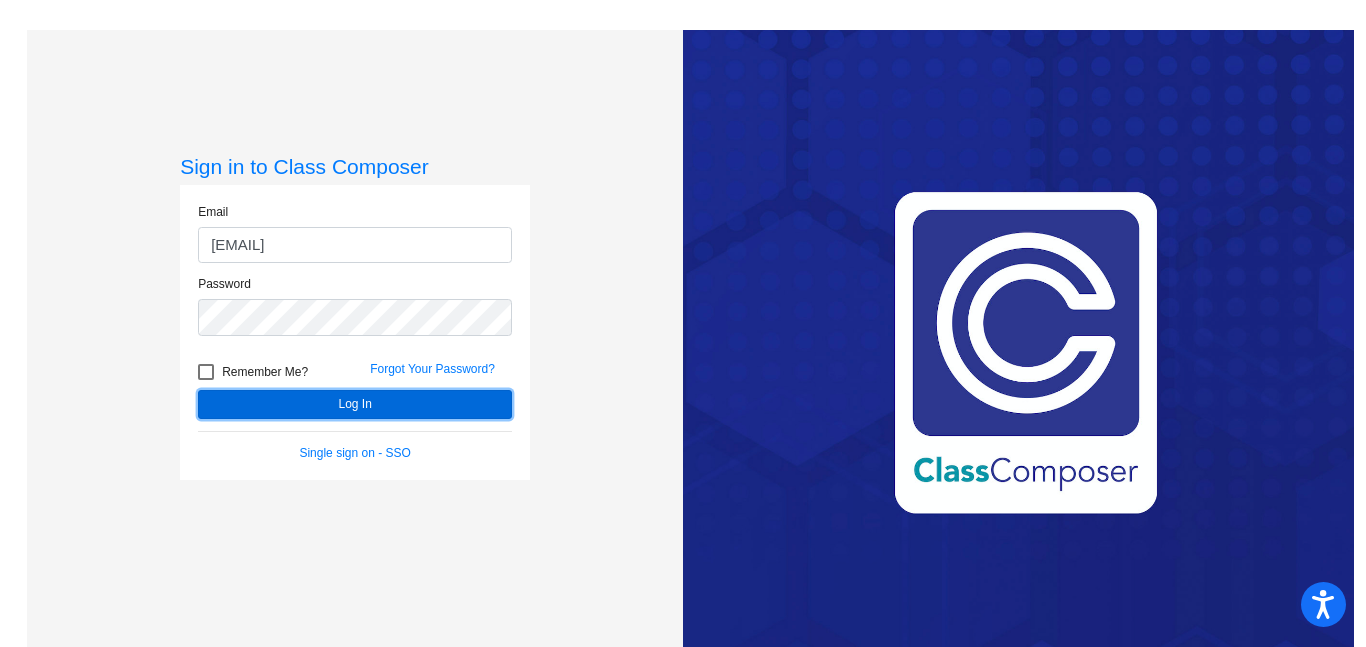 click on "Log In" 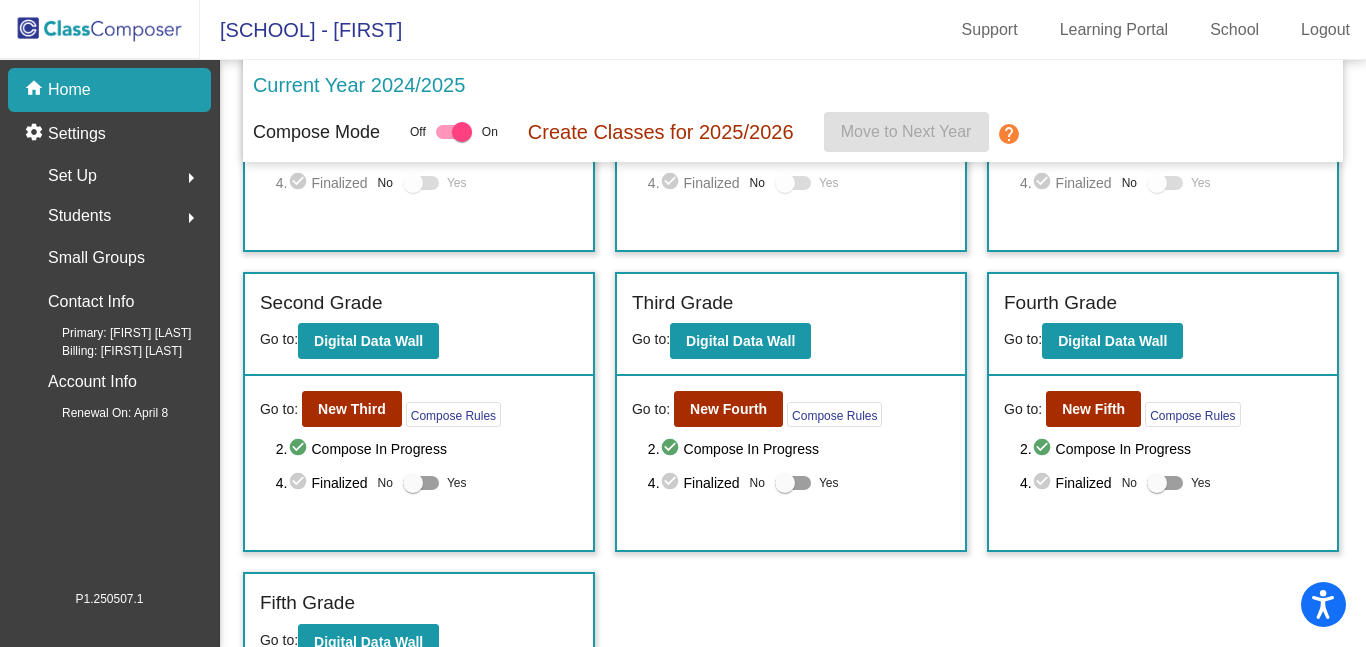 scroll, scrollTop: 235, scrollLeft: 0, axis: vertical 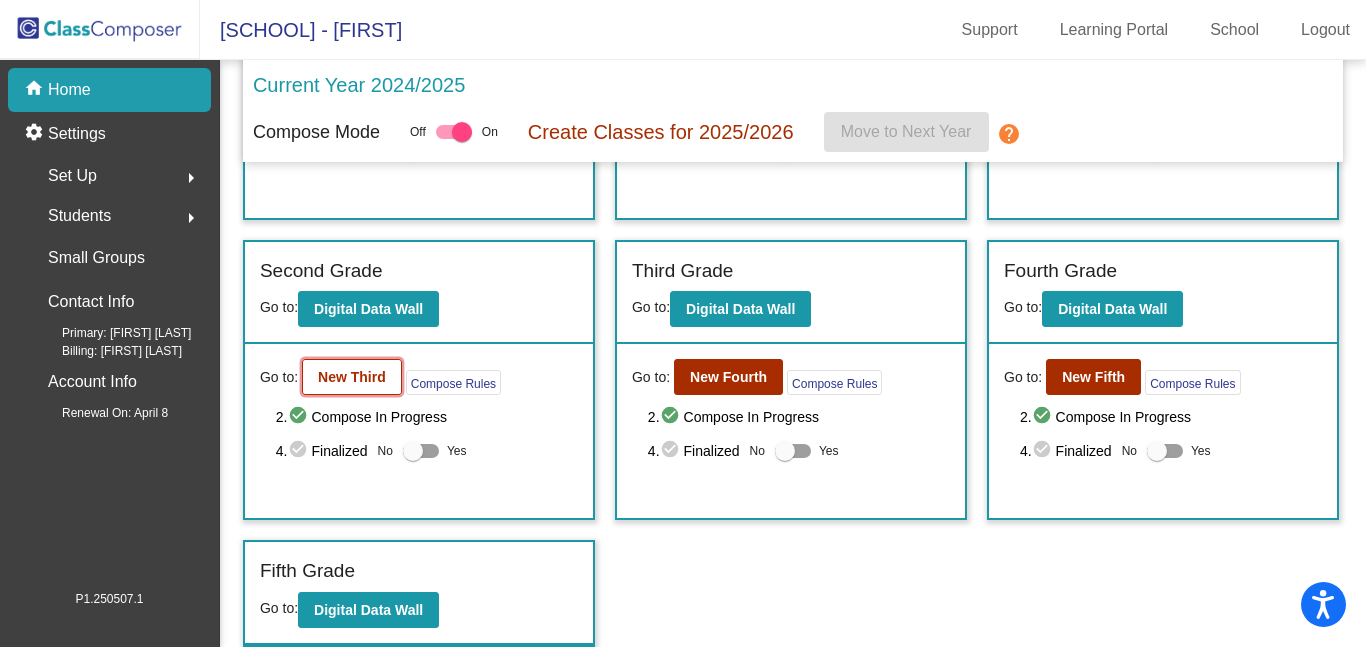 click on "New Third" 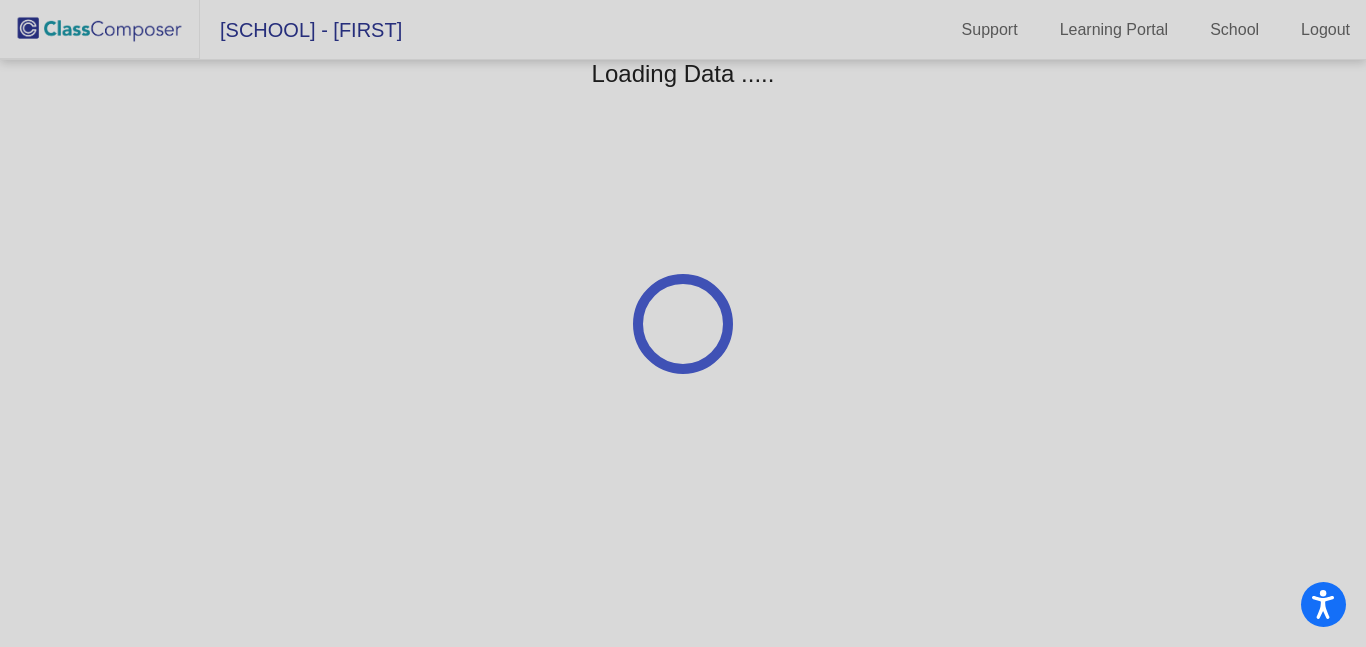scroll, scrollTop: 0, scrollLeft: 0, axis: both 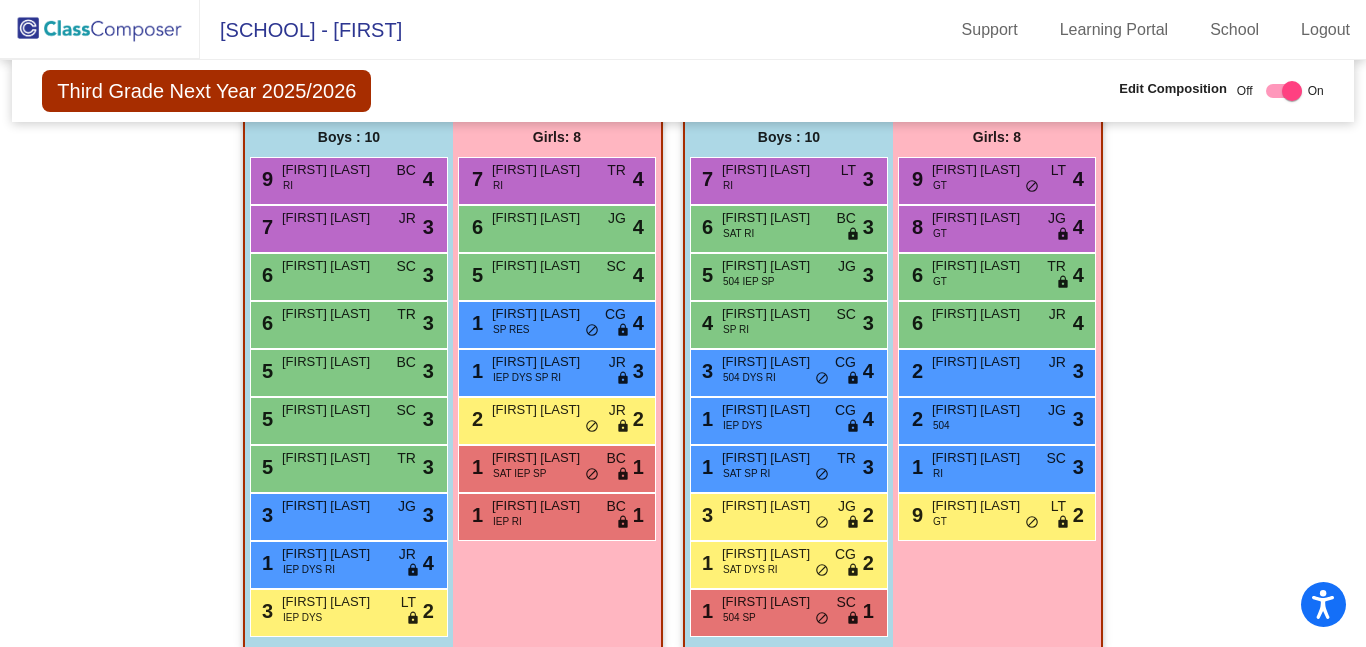 click on "Third Grade Next Year [YEAR]/[YEAR] Edit Composition Off On Incoming Digital Data Wall Display Scores for Years: [YEAR] - [YEAR] [YEAR] - [YEAR] Grade/Archive Students in Table View Download New Small Group Saved Small Group Compose Start Over Submit Classes Compose has been submitted Check for Incomplete Scores View Compose Rules View Placement Violations Notes Download Class List Import Students Grade/Archive Students in Table View New Small Group Saved Small Group Display Scores for Years: [YEAR] - [YEAR] [YEAR] - [YEAR] Display Assessments: MCLS Students Academics Life Skills Last Teacher Placement Identified Total Boys Girls Read. Math Writ. Behav. Work Sk. HA SC BC CG LT TR JR JG SAT 504 IEP BIP DYS SP INC RES AE RI GT ELL Hallway visibility_off 17 9 8 0 0 0 0 0 0 0 0 2 0 0 0 1 2 0 0 2 0 0 2 1 1 0 Class 1 visibility 18 10 8 4.28 3.89 3.89 3.00 18" 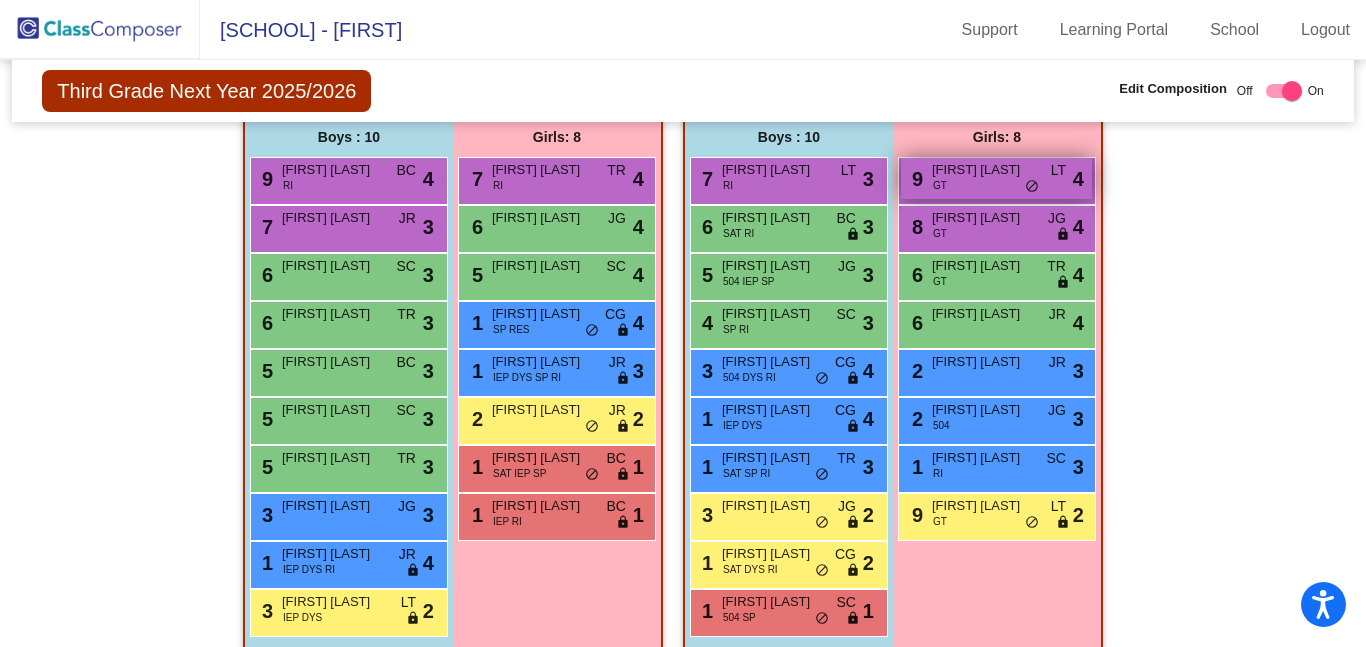 click on "[NUMBER] [FIRST] [LAST] [CODE] [CODE] [CODE] [CODE]" at bounding box center (996, 178) 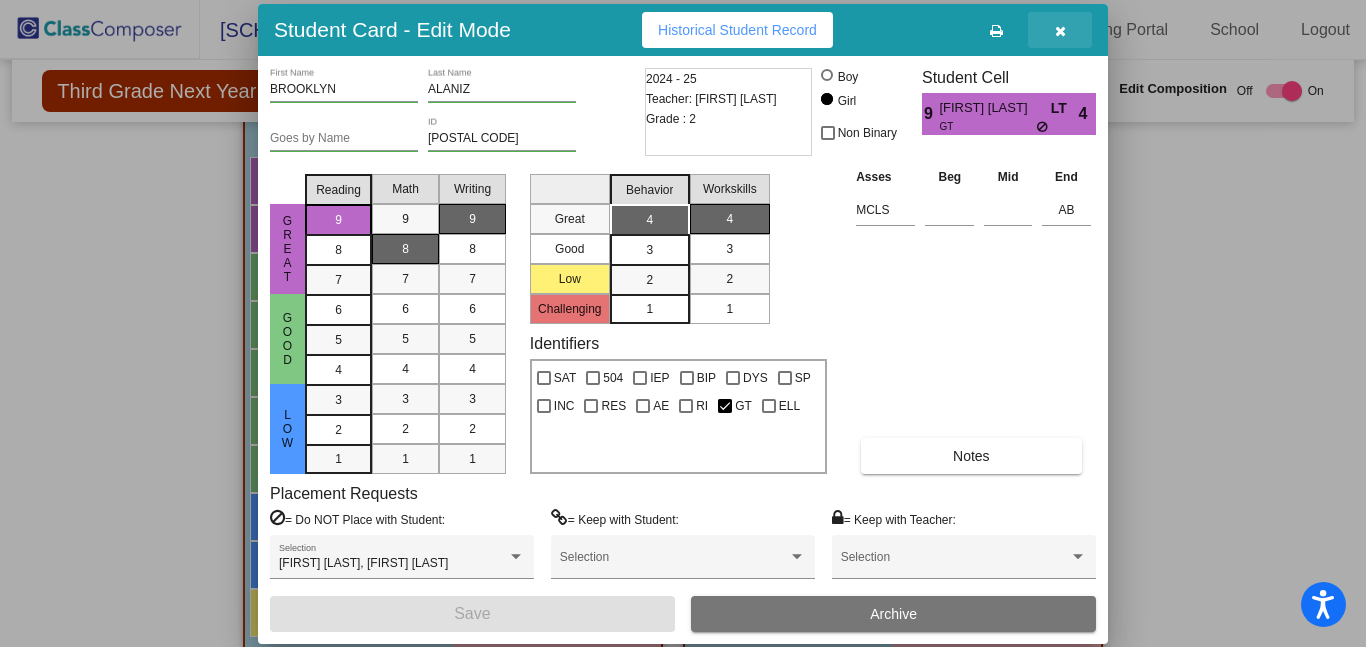 click at bounding box center [1060, 31] 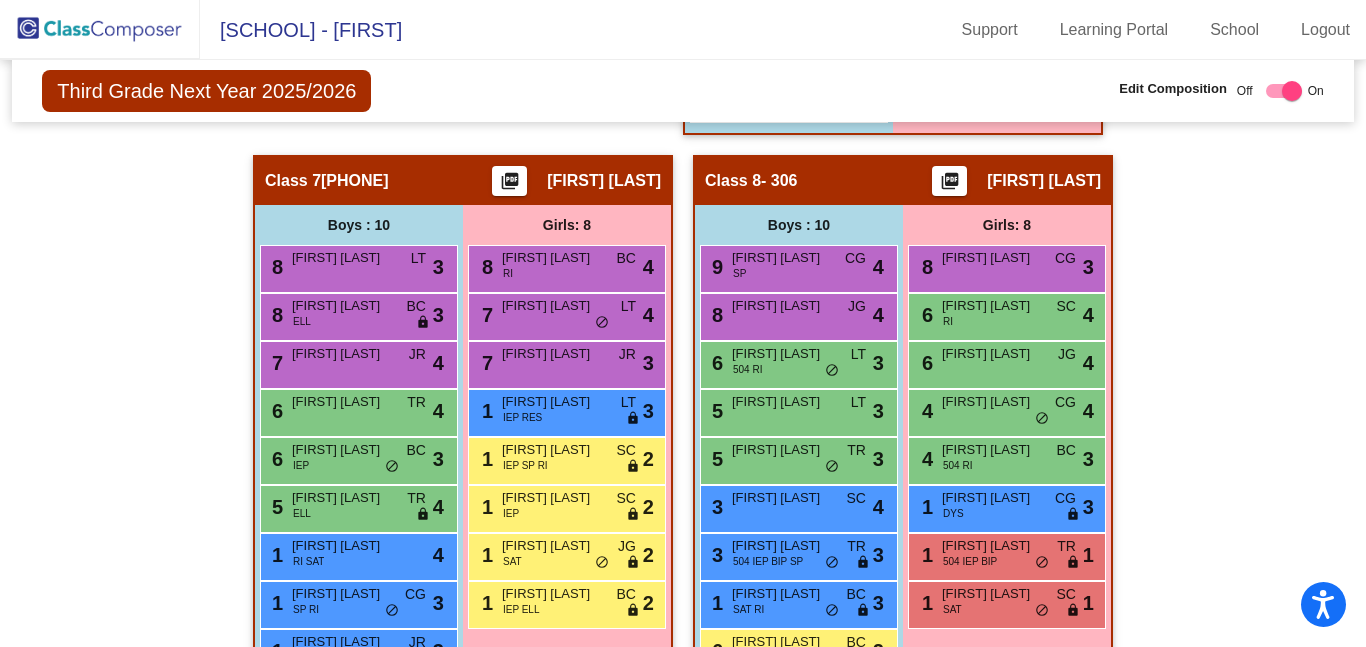 scroll, scrollTop: 2471, scrollLeft: 0, axis: vertical 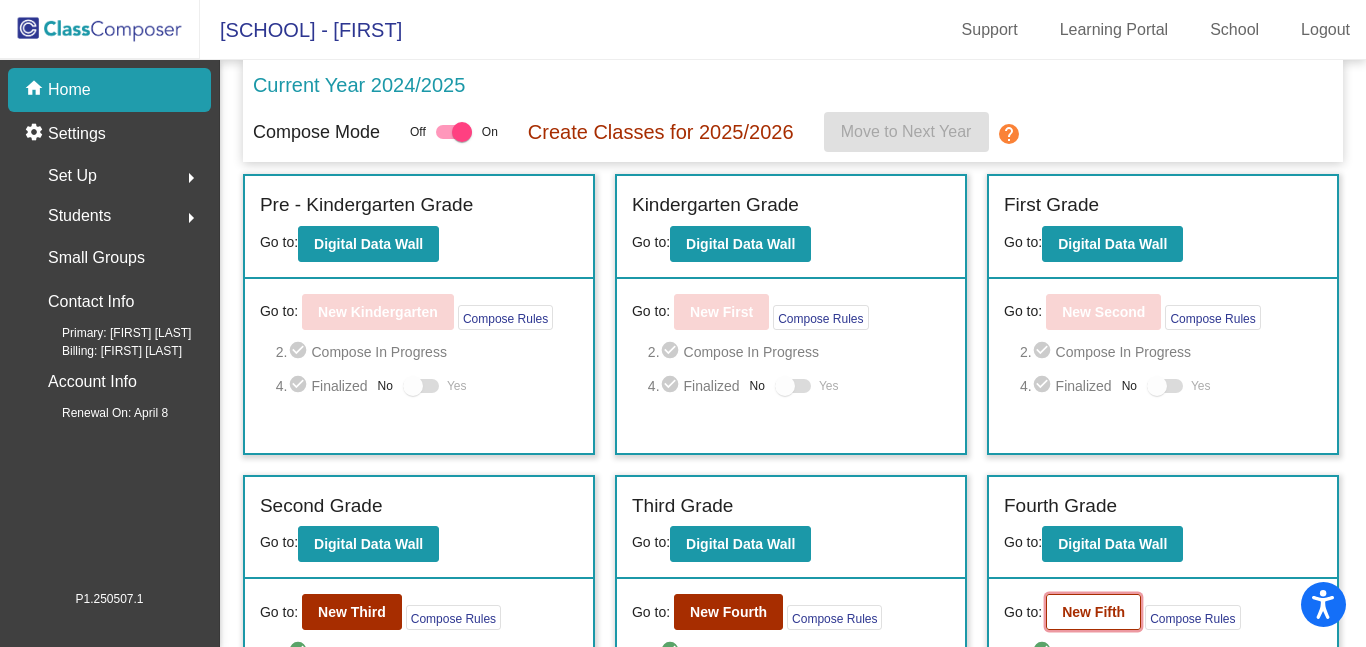 click on "New Fifth" 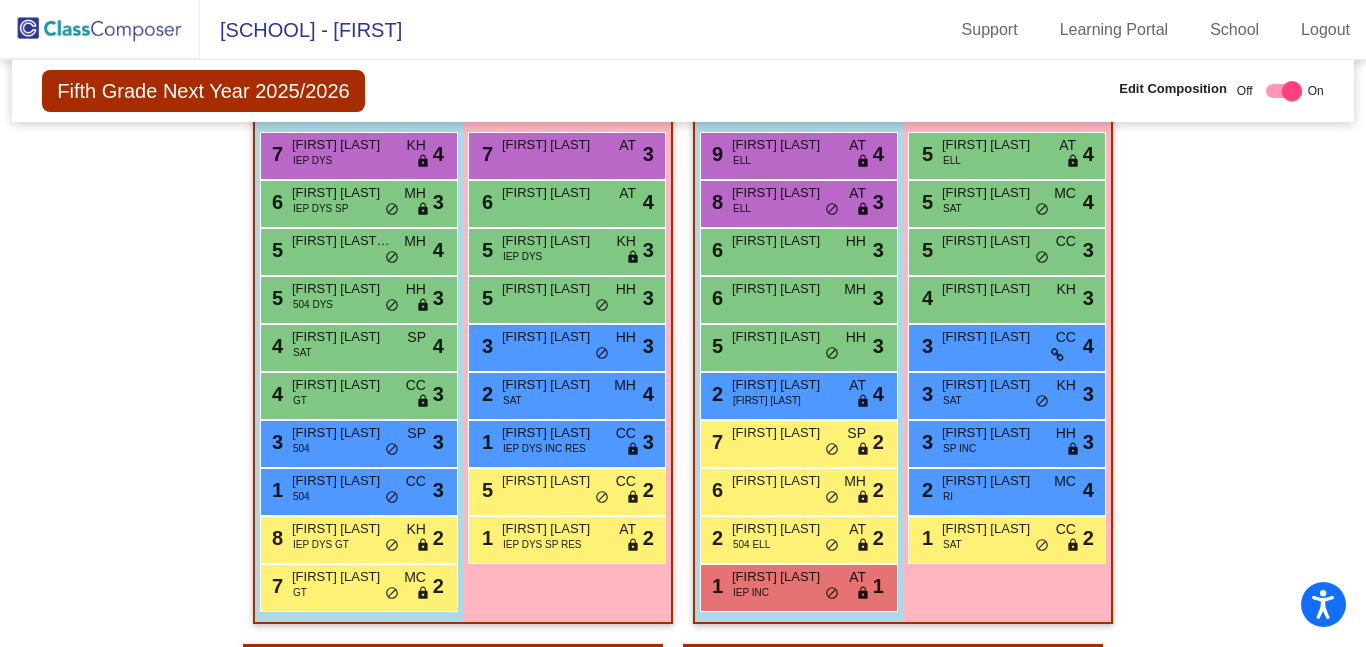 scroll, scrollTop: 667, scrollLeft: 0, axis: vertical 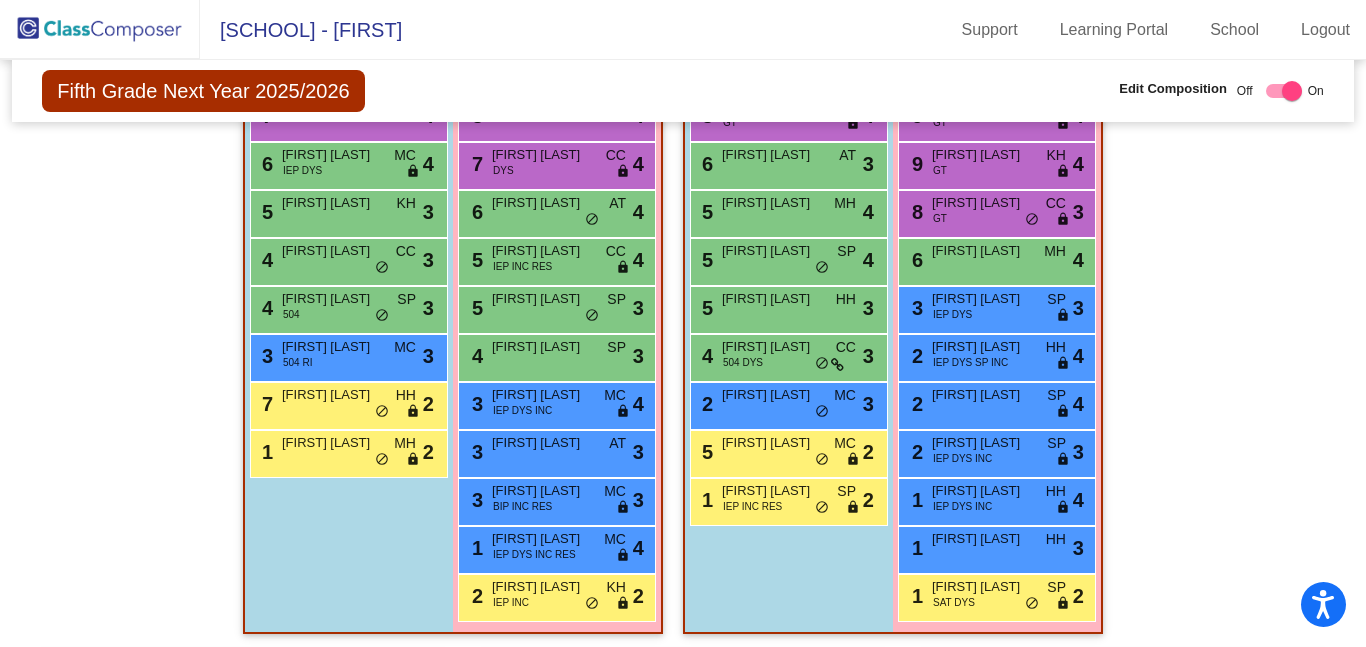 click on "Fifth Grade Next Year 2025/2026  Edit Composition Off   On  Incoming   Digital Data Wall    Display Scores for Years:   2023 - 2024  2024 - 2025  Grade/Archive Students in Table View   Download   New Small Group   Saved Small Group   Compose   Start Over   Submit Classes  Compose has been submitted  Check for Incomplete Scores  View Compose Rules   View Placement Violations  Notes   Download Class List   Import Students   Grade/Archive Students in Table View   New Small Group   Saved Small Group  Display Scores for Years:   2023 - 2024  2024 - 2025 Display Assessments: ST-M ST-R MAPR MAPMLEX IXL Students Academics Life Skills  Last Teacher  Placement  Identified  Total Boys Girls  Read.   Math   Writ.   Behav.   Work Sk.   MH   MC   HH   CC   KH   AT   SP   SAT   504   IEP   BIP   DYS   SP   INC   RES   AE   RI   MI   GT   ELL  Hallway  visibility_off  16 10 6                 0   0   0   0   0   0   0   5   0   0   4   1   5   0   3   2   3   0   0   0   0   0   0  Class 1  visibility  19 10 9  4.47" 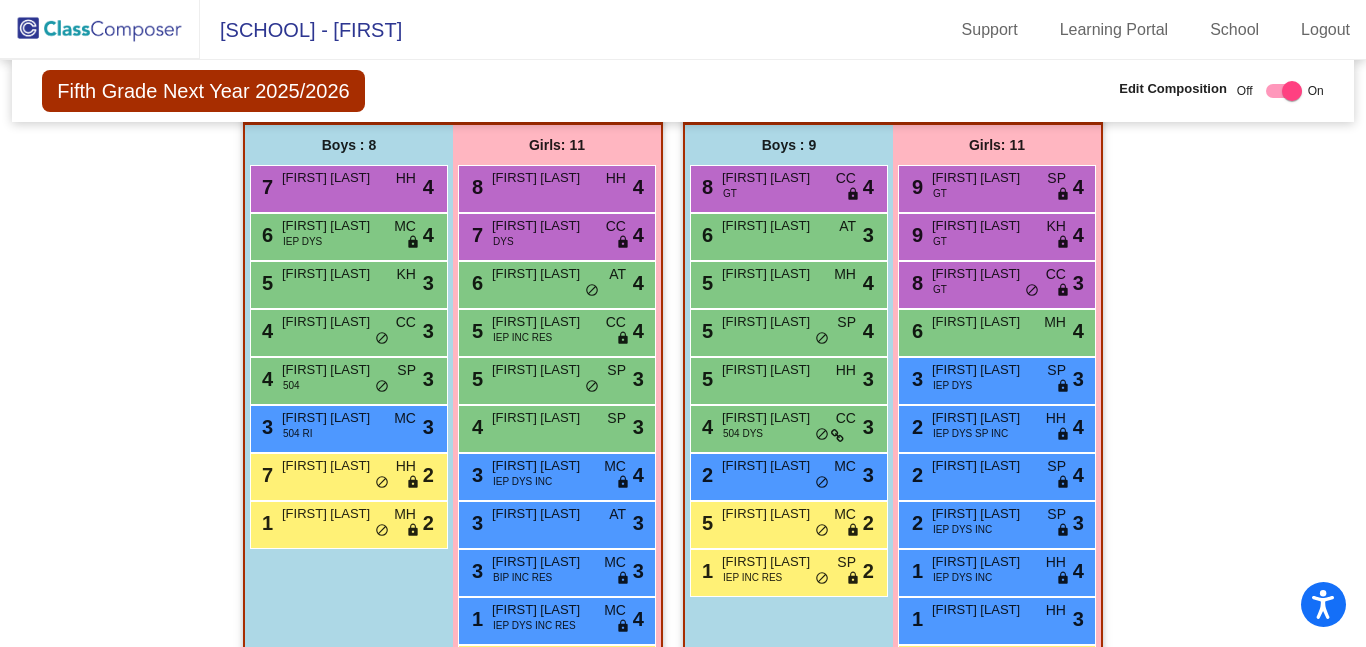 scroll, scrollTop: 1246, scrollLeft: 0, axis: vertical 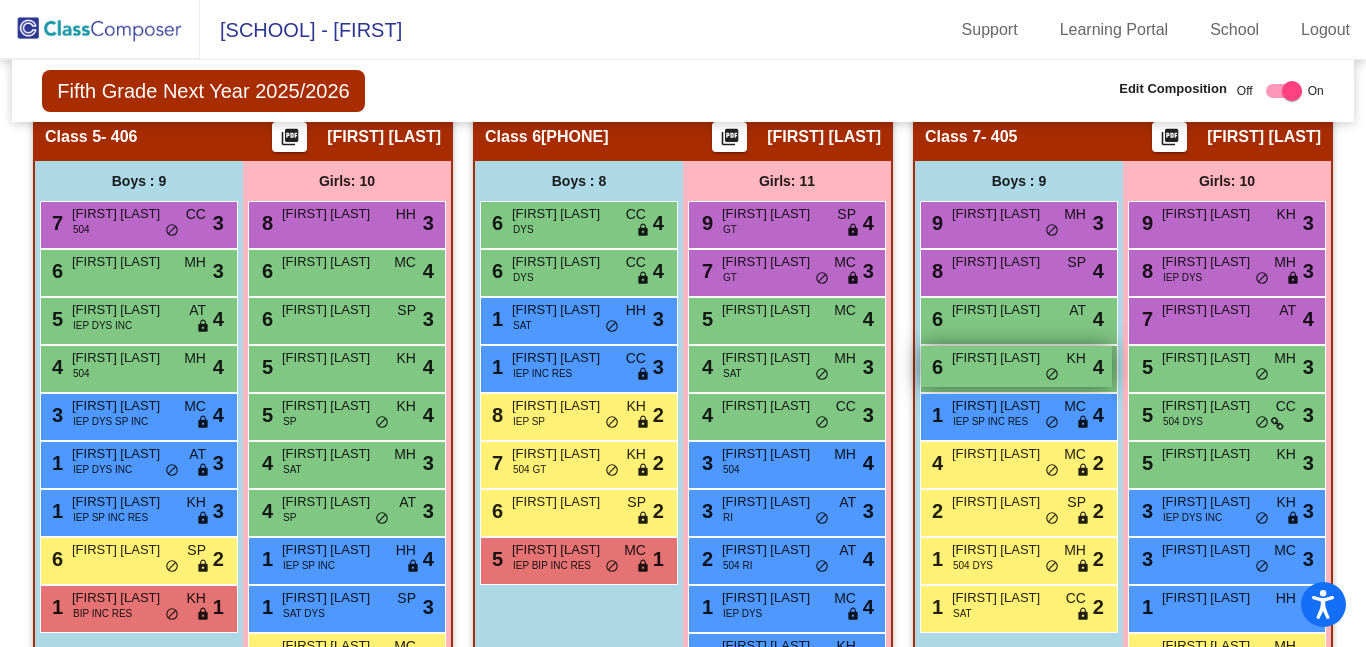 click on "[FIRST] [LAST]" at bounding box center [1002, 358] 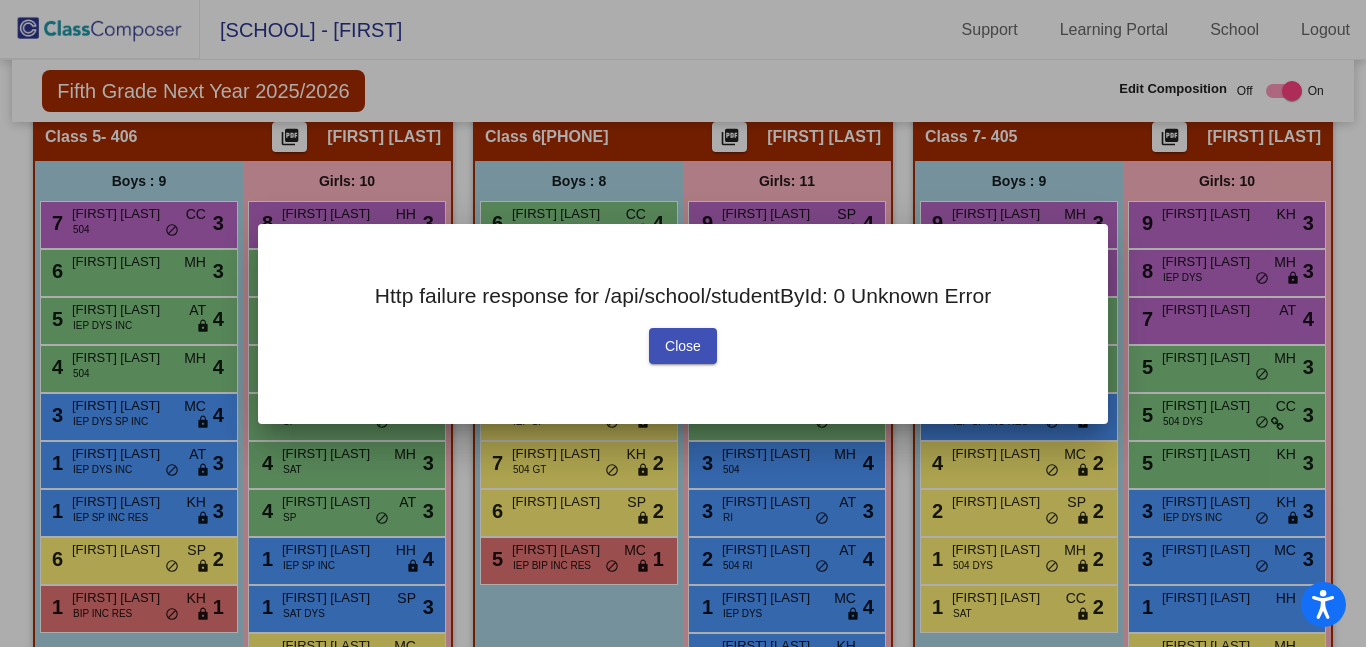 click on "Close" at bounding box center (683, 346) 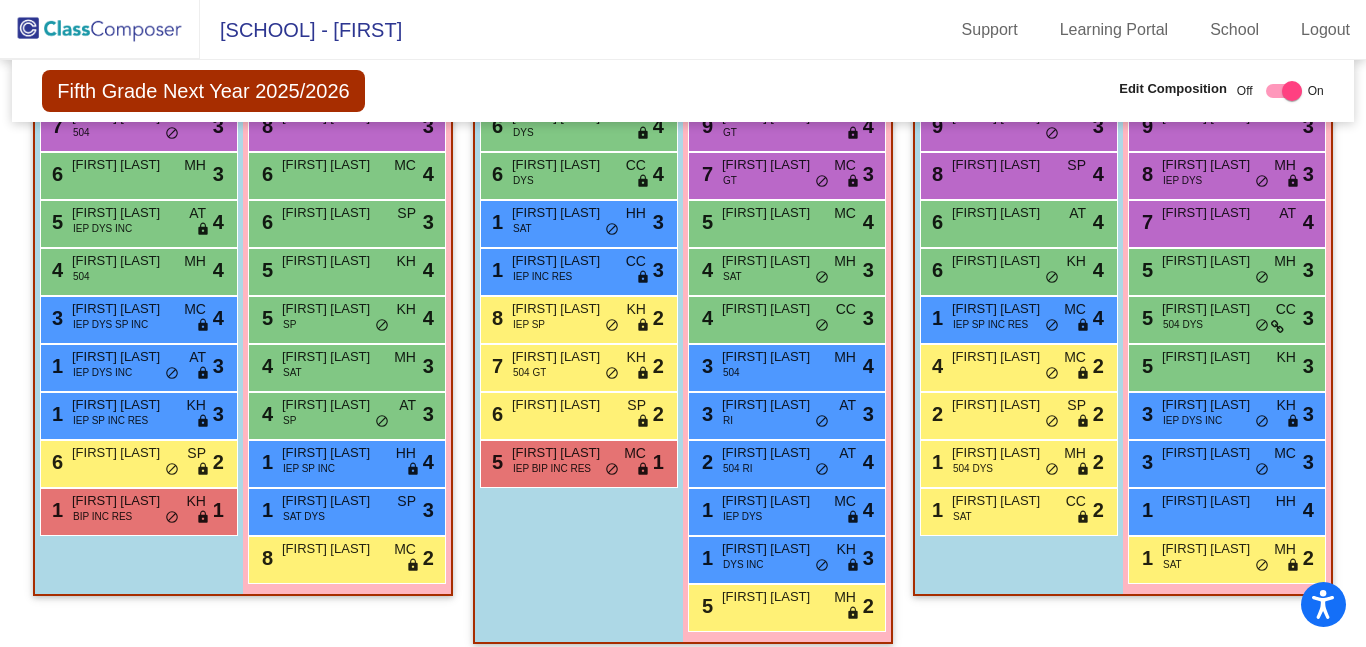 scroll, scrollTop: 1979, scrollLeft: 0, axis: vertical 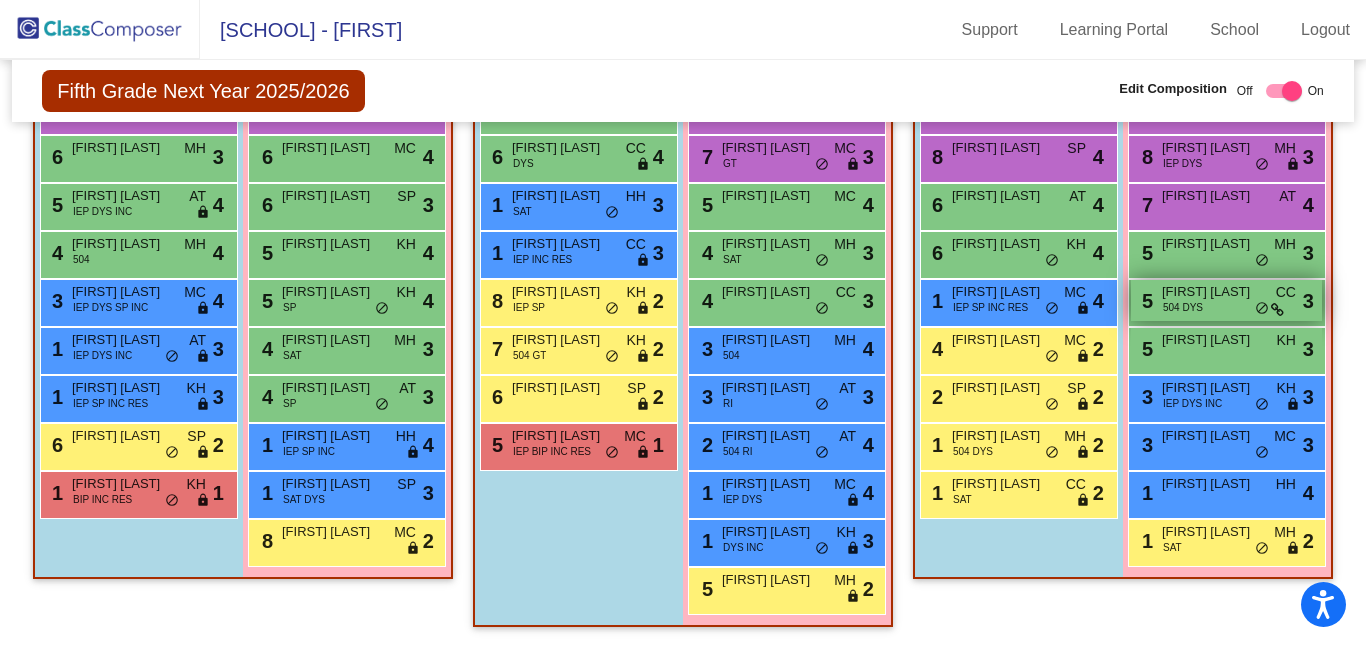 click on "[NUMBER] [FIRST] [LAST] [CODE] [CODE] [CODE] [CODE] [CODE]" at bounding box center [1226, 300] 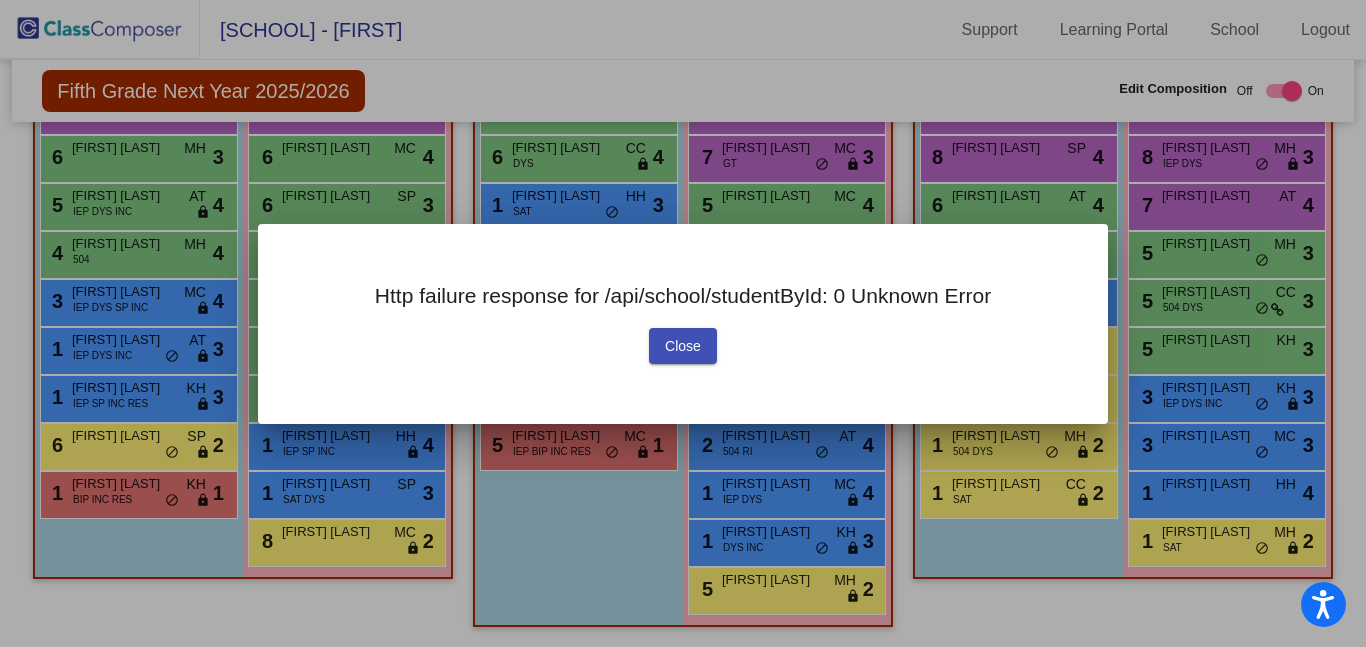 click on "Close" at bounding box center (683, 346) 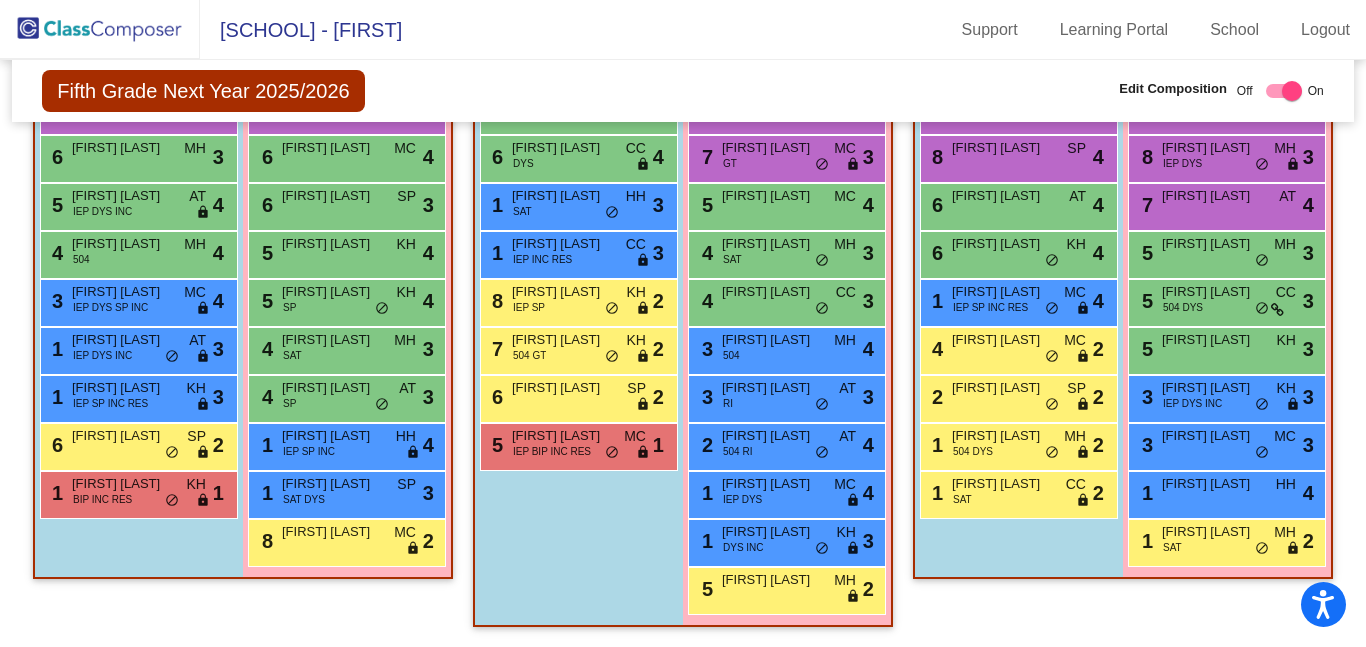scroll, scrollTop: 1935, scrollLeft: 0, axis: vertical 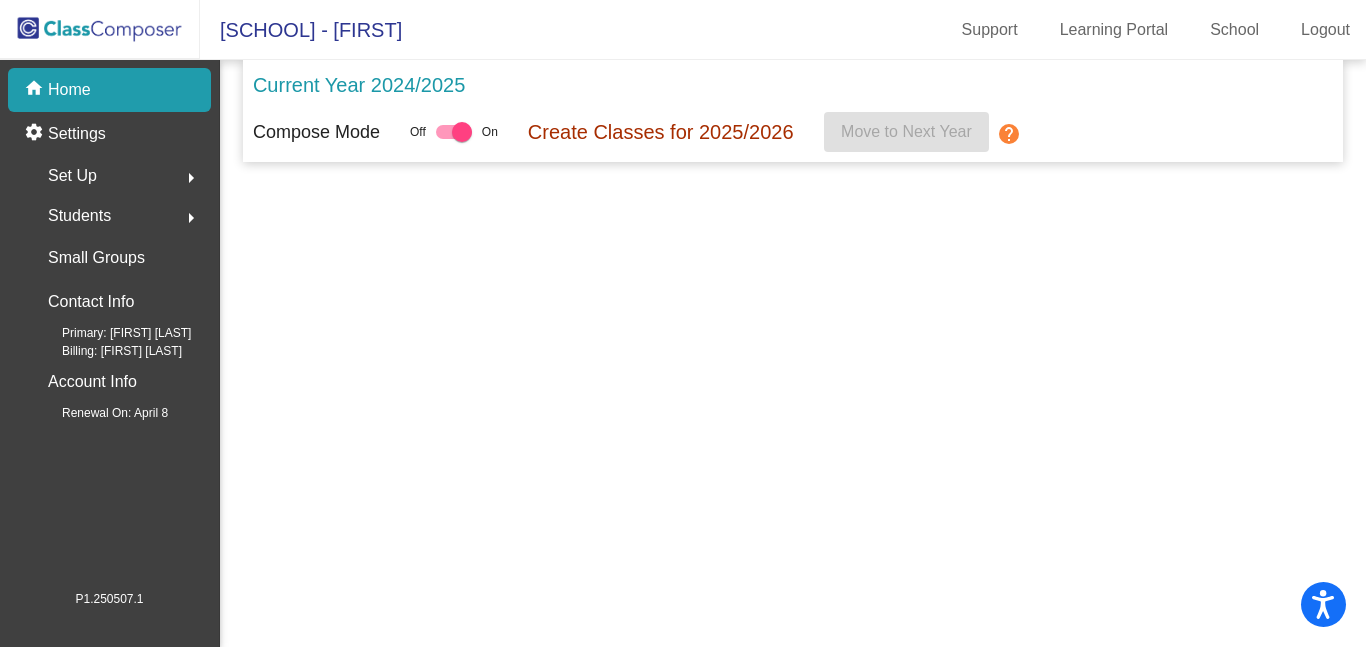 click on "Home" 